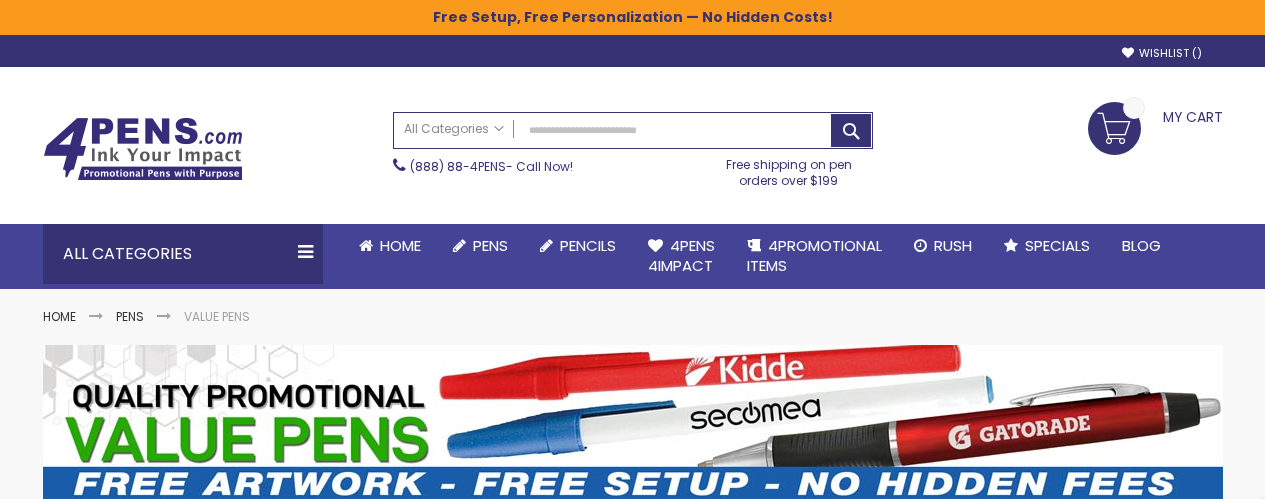 scroll, scrollTop: 0, scrollLeft: 0, axis: both 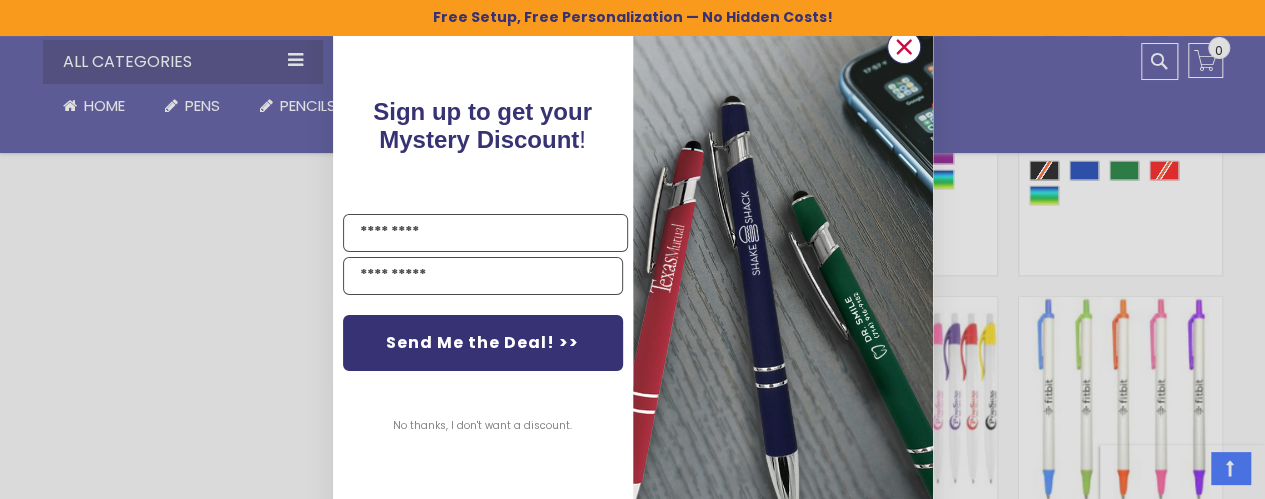 click at bounding box center (903, 47) 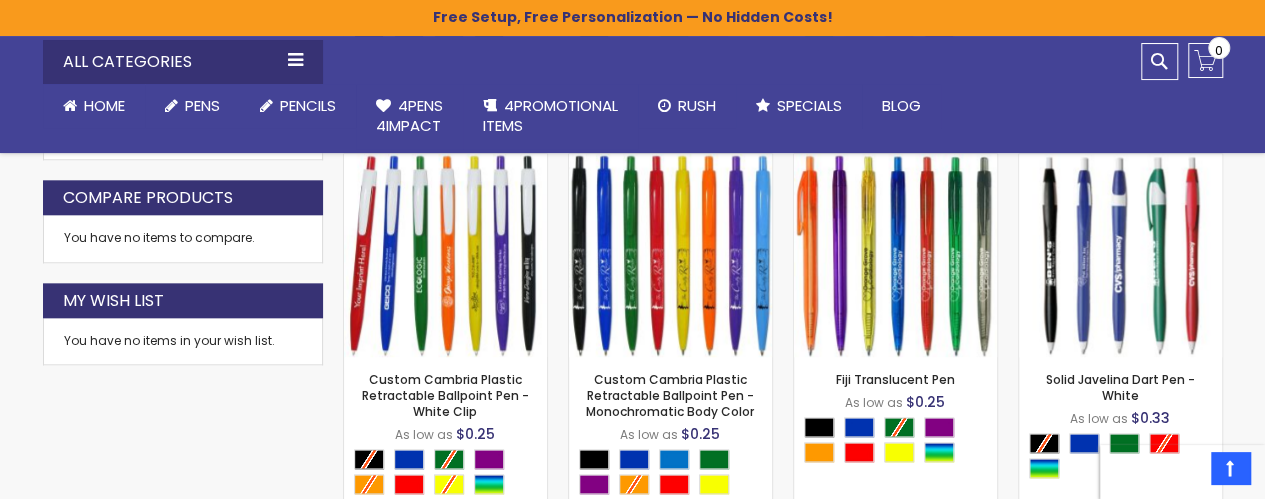 scroll, scrollTop: 994, scrollLeft: 0, axis: vertical 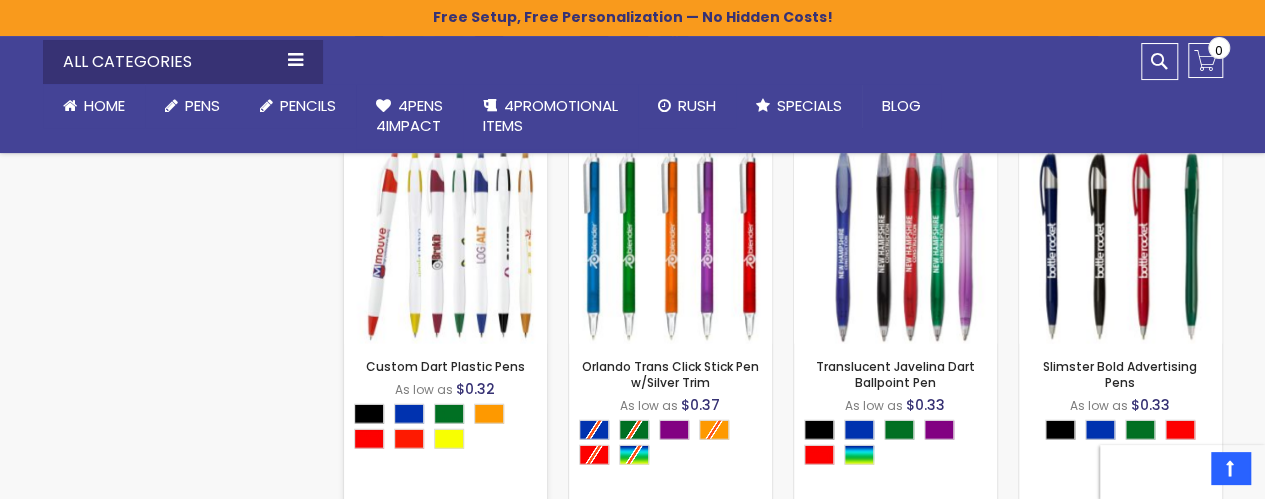 click at bounding box center (445, 242) 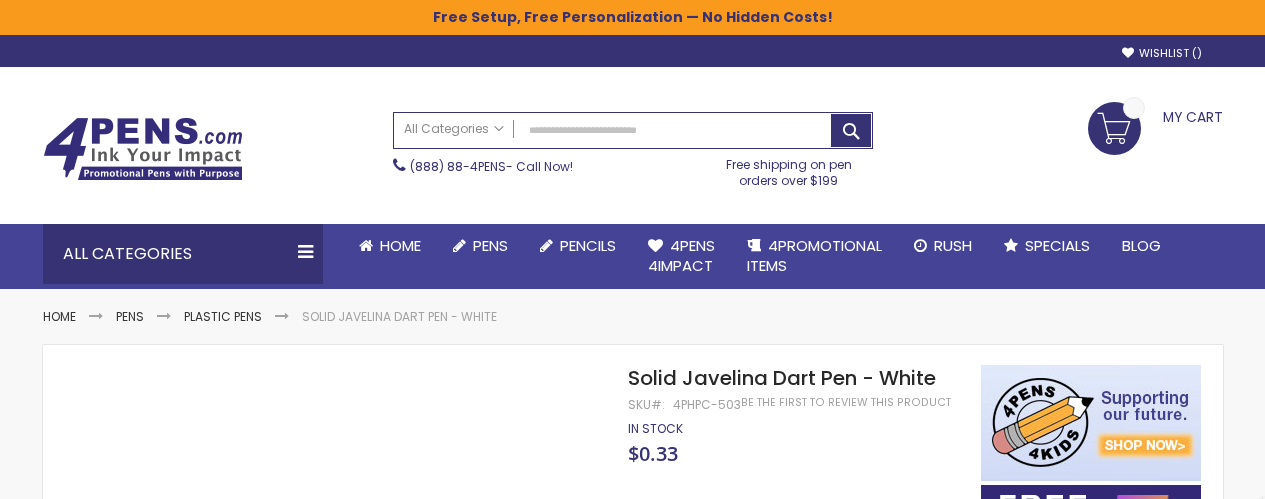 scroll, scrollTop: 0, scrollLeft: 0, axis: both 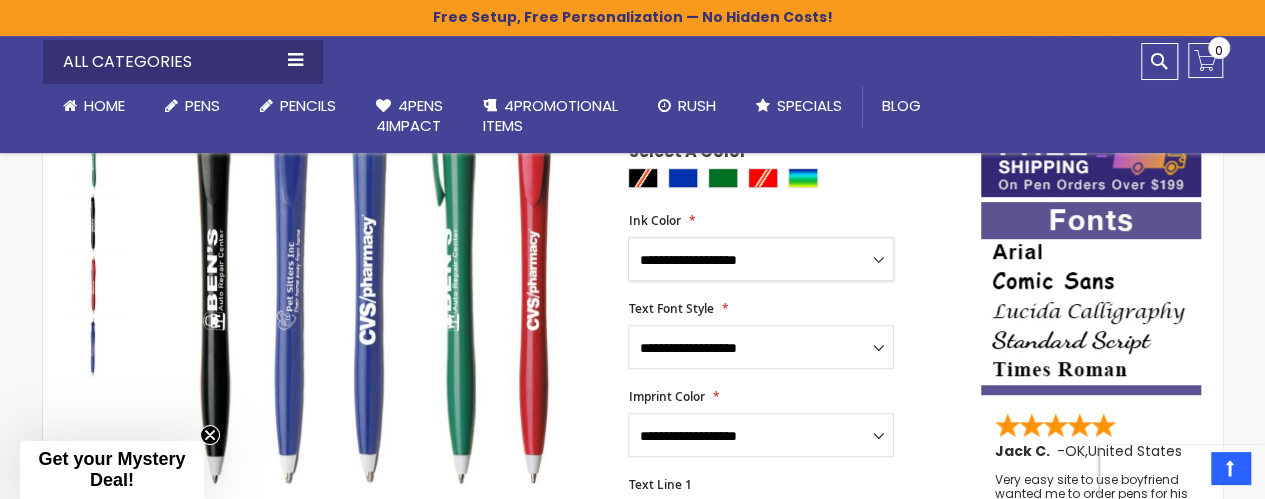 click on "**********" at bounding box center [761, 259] 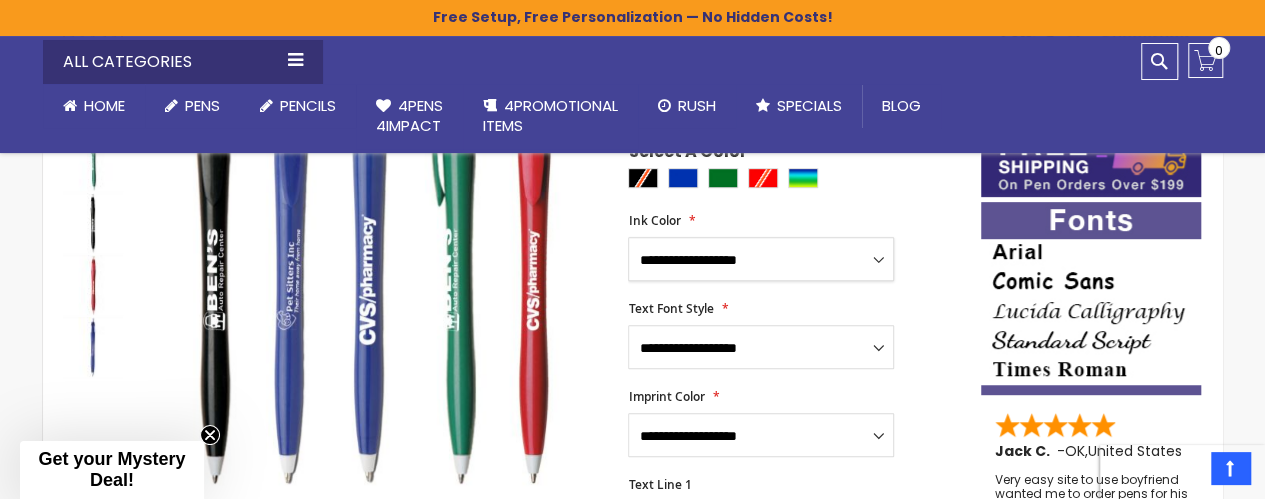 select on "*****" 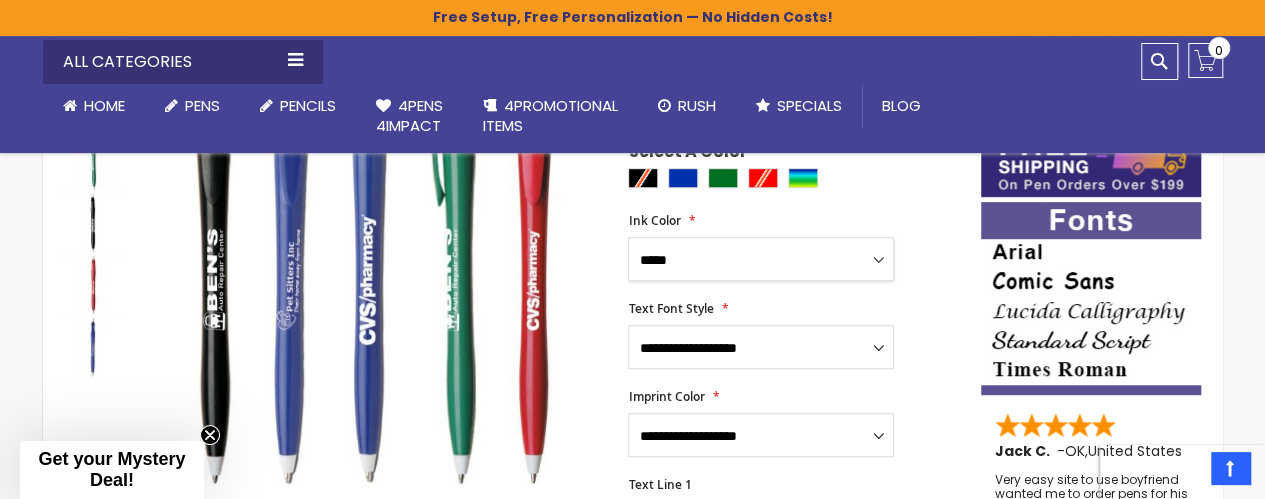 click on "**********" at bounding box center [761, 259] 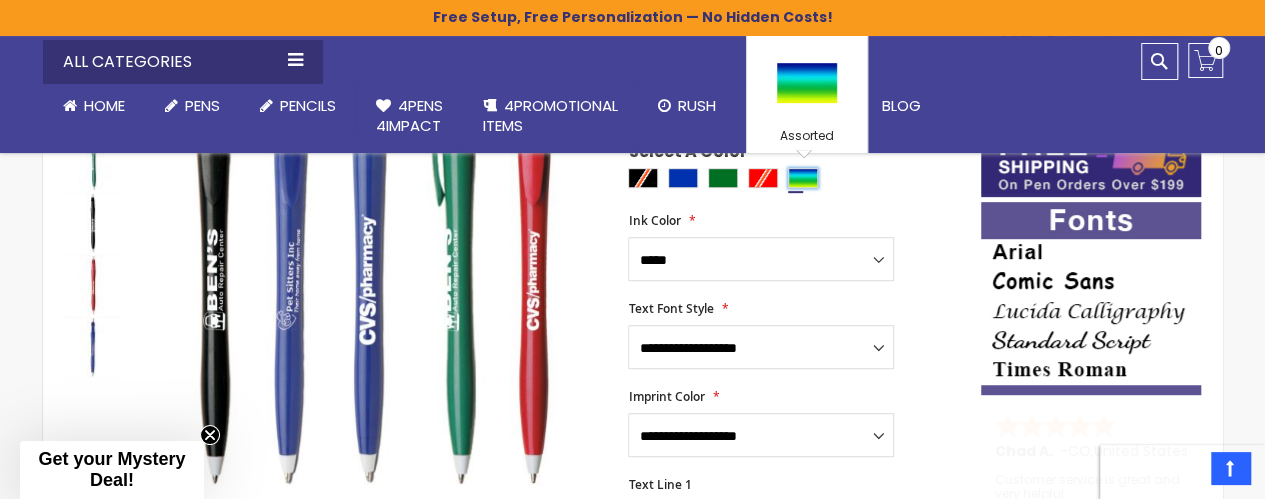click at bounding box center [803, 178] 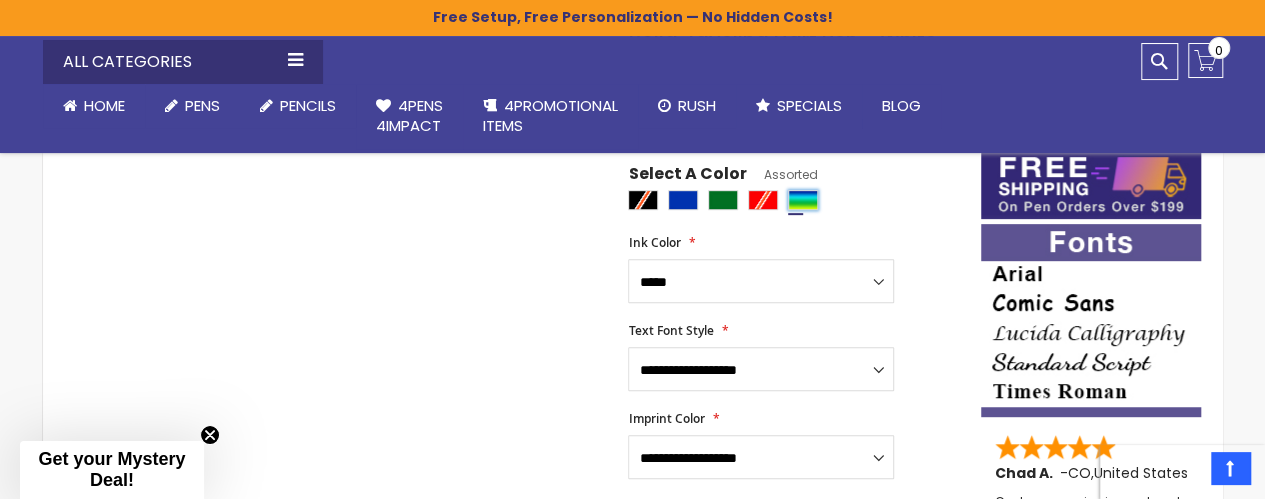 scroll, scrollTop: 337, scrollLeft: 0, axis: vertical 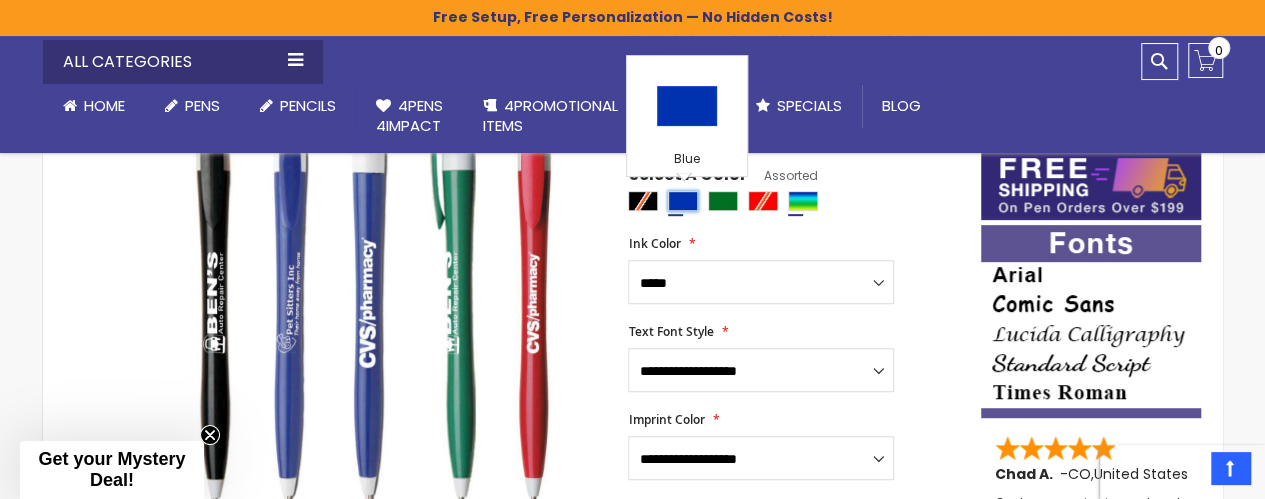 click at bounding box center [683, 201] 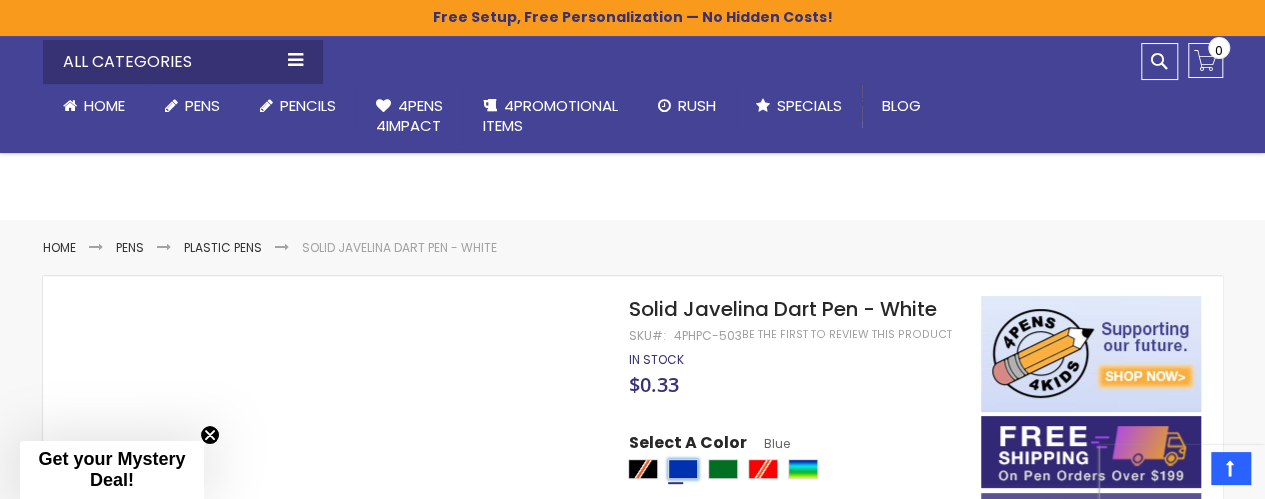 scroll, scrollTop: 67, scrollLeft: 0, axis: vertical 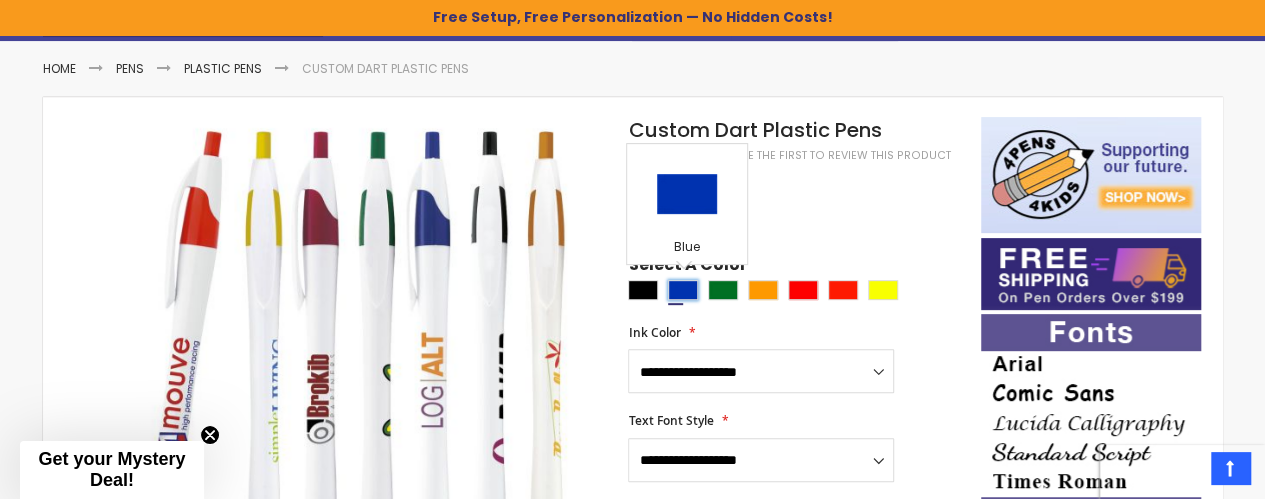 click at bounding box center [683, 290] 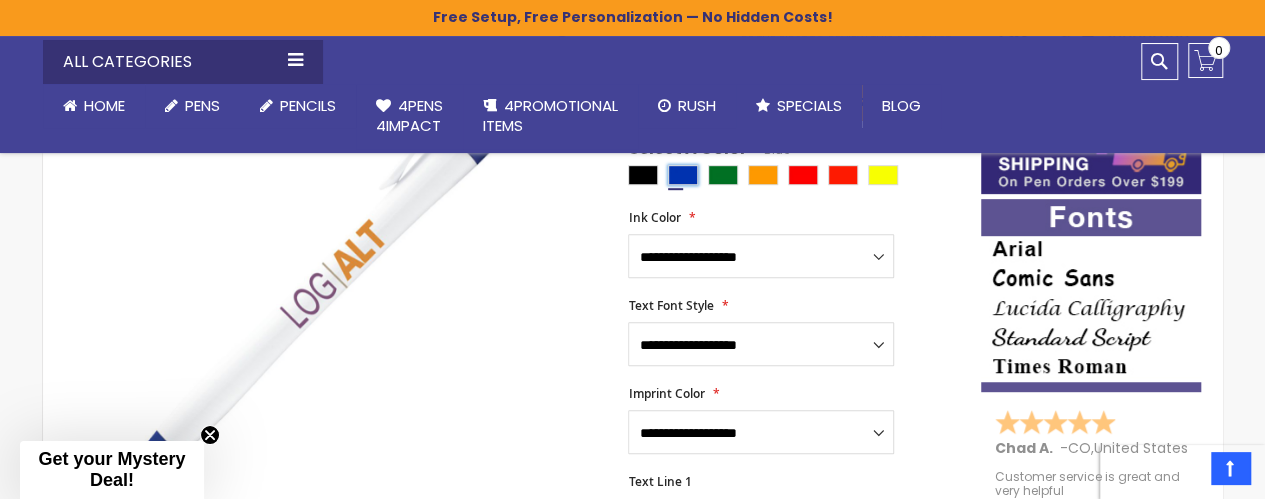 scroll, scrollTop: 370, scrollLeft: 0, axis: vertical 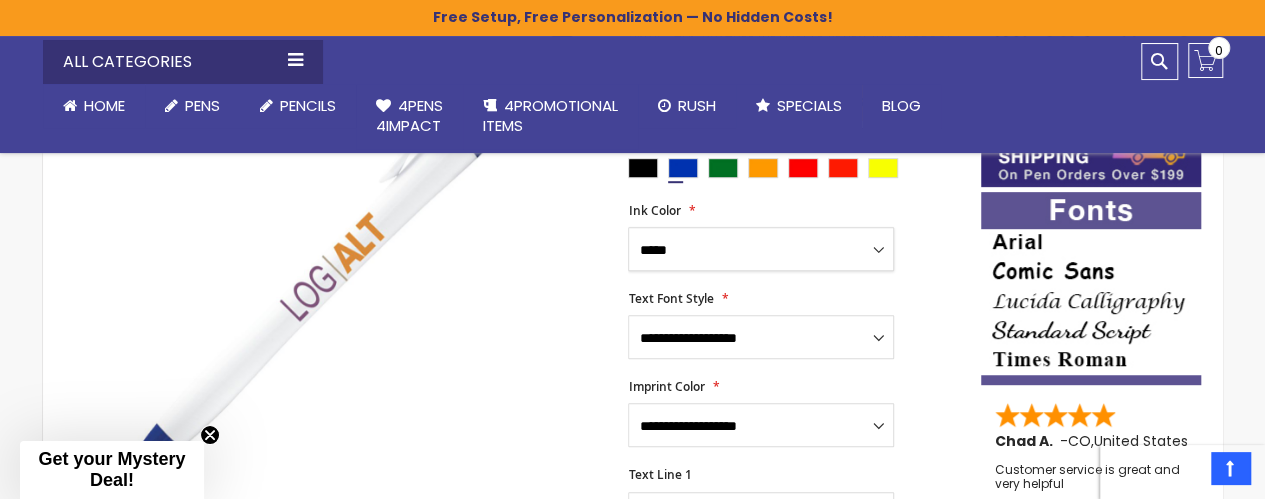 click on "**********" at bounding box center [761, 249] 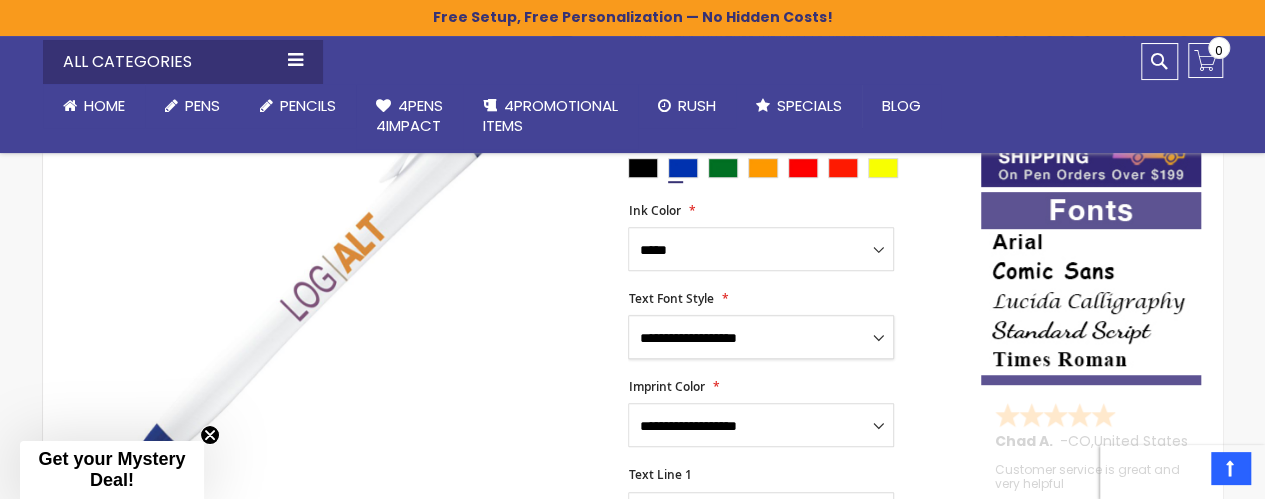 click on "**********" at bounding box center (761, 337) 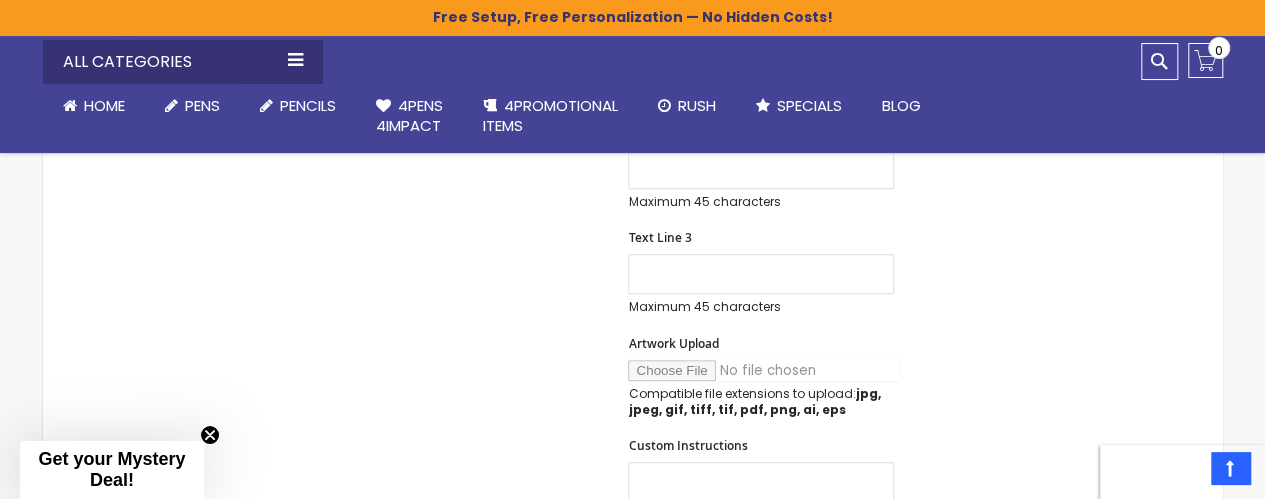 click on "Artwork Upload" at bounding box center (764, 370) 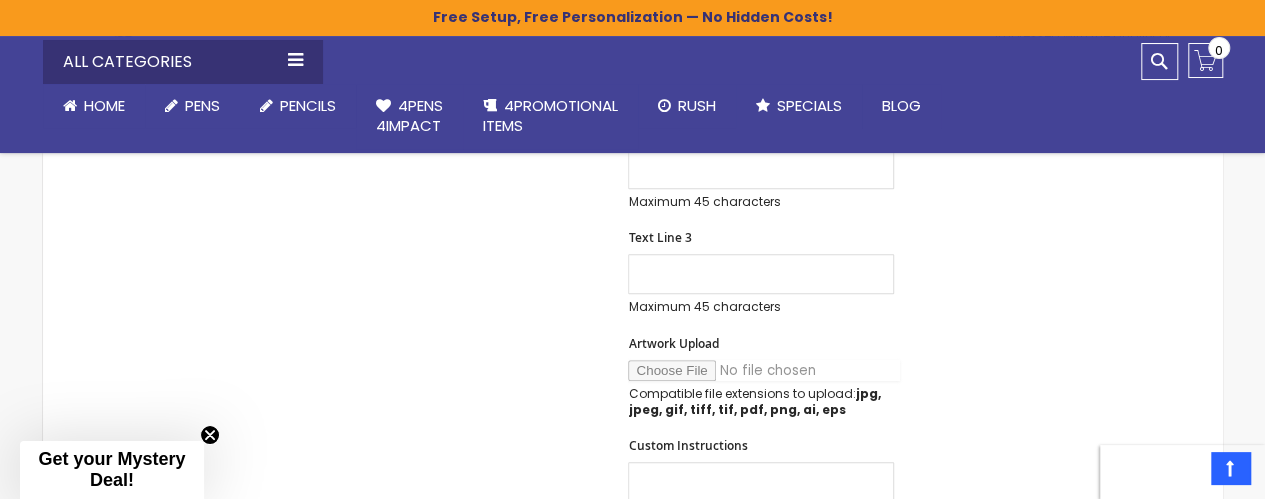 type on "**********" 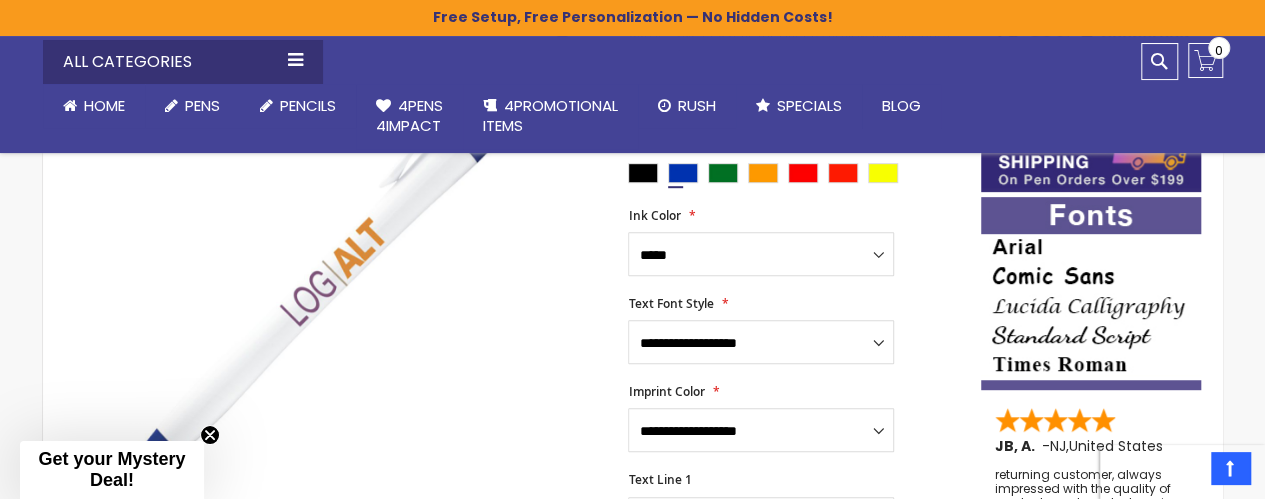 scroll, scrollTop: 364, scrollLeft: 0, axis: vertical 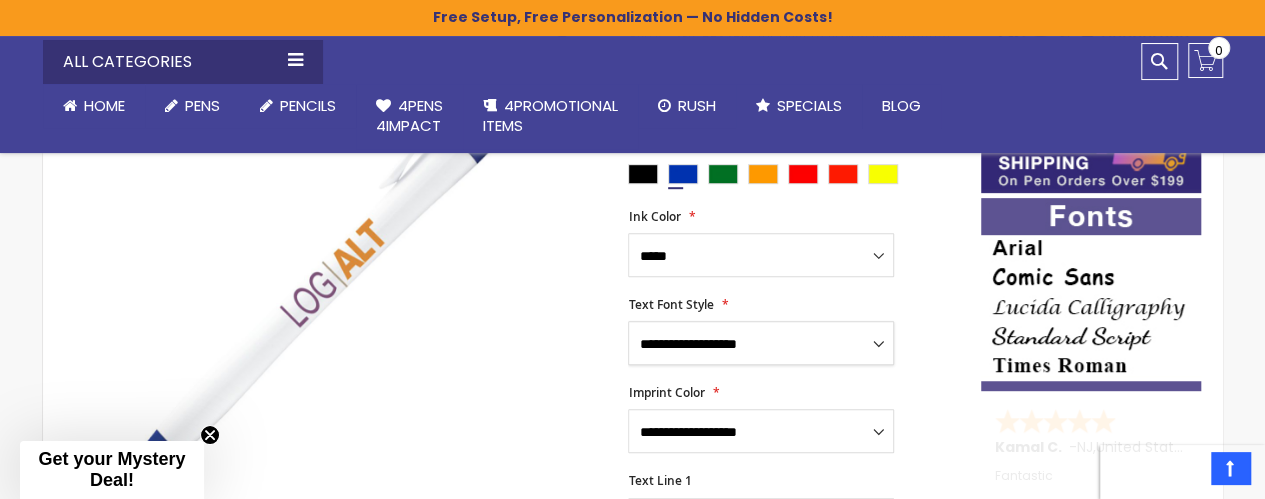 click on "**********" at bounding box center (761, 343) 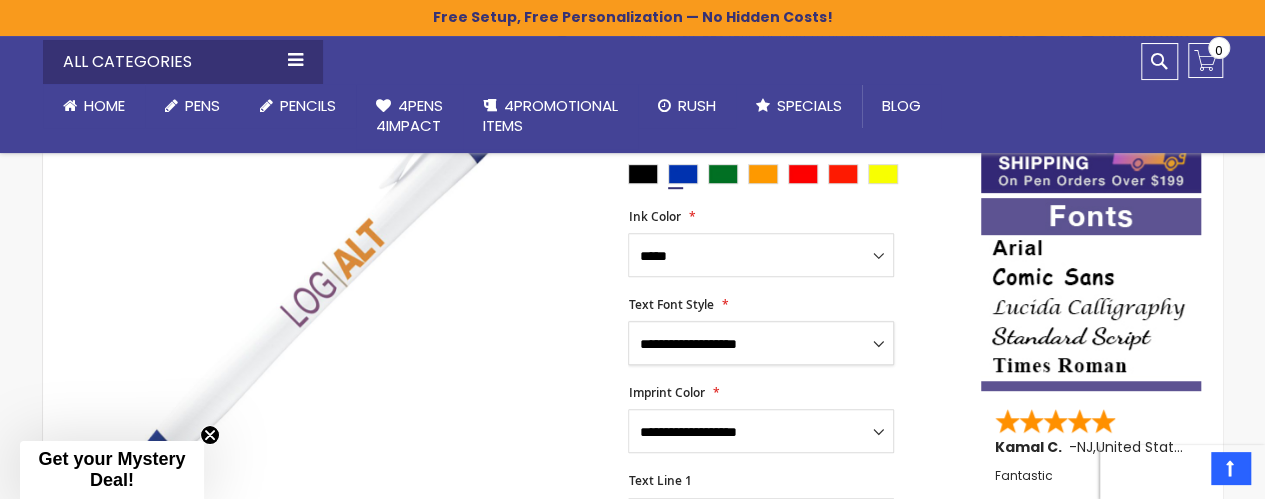 select on "****" 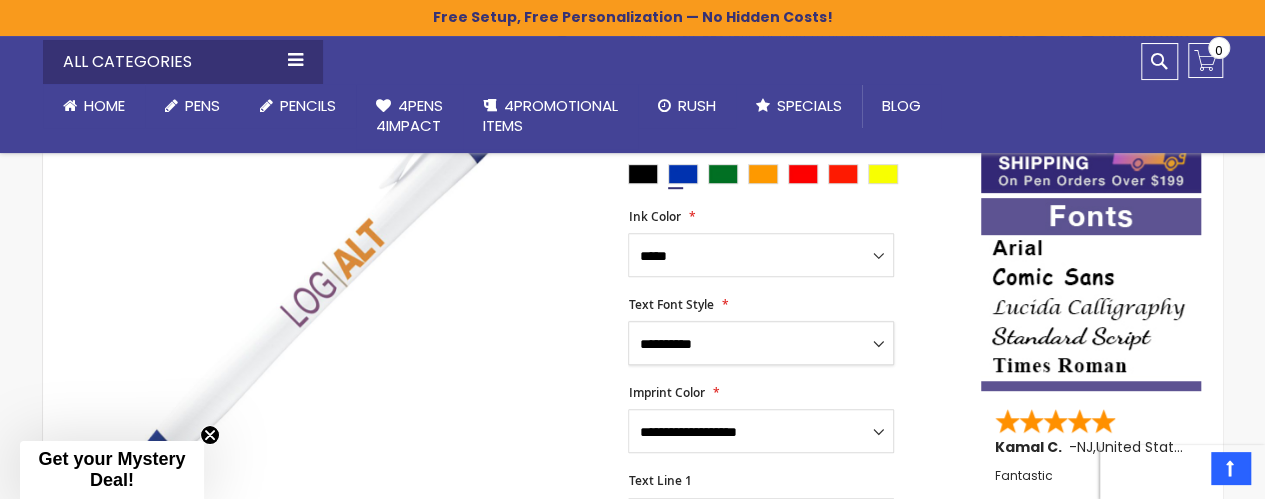 click on "**********" at bounding box center (761, 343) 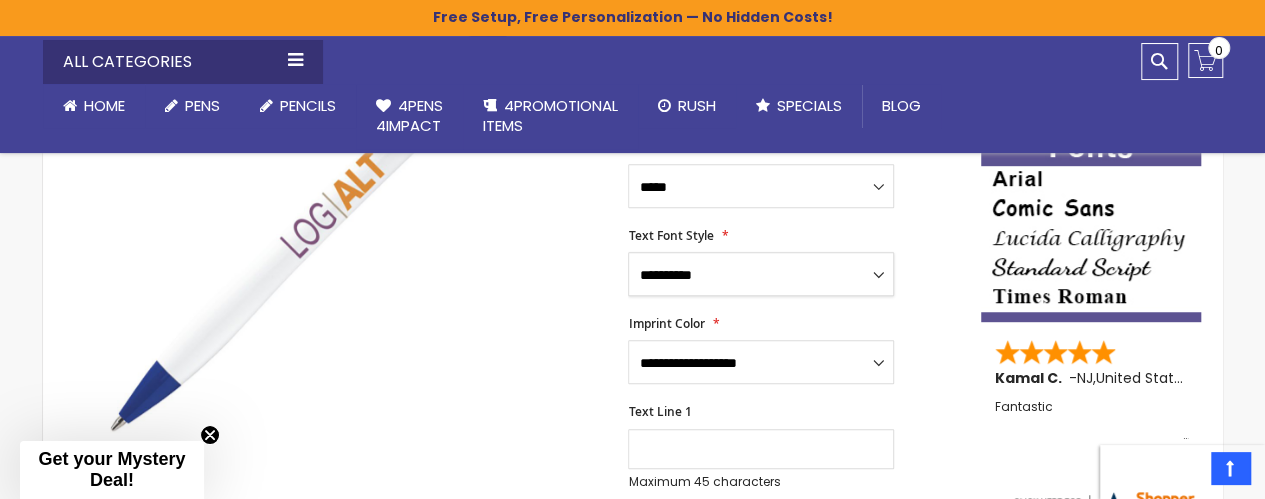 scroll, scrollTop: 434, scrollLeft: 0, axis: vertical 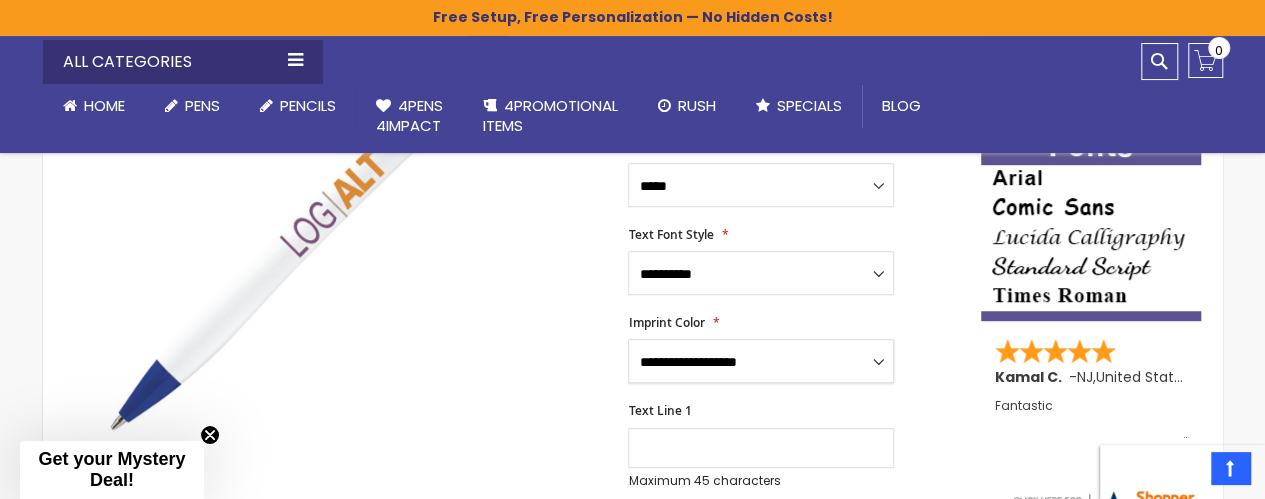 click on "**********" at bounding box center [761, 361] 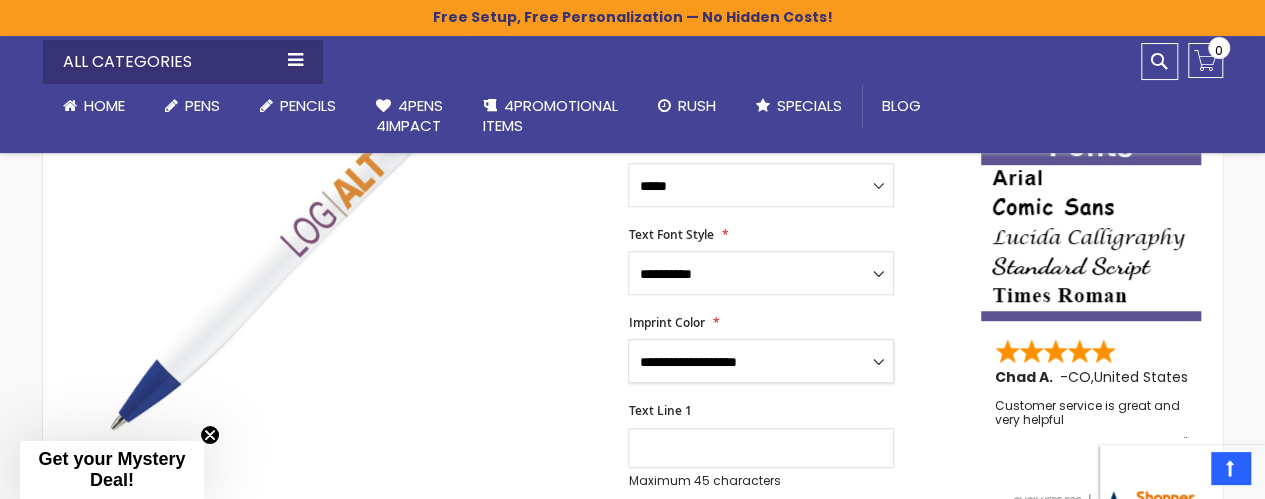 select on "****" 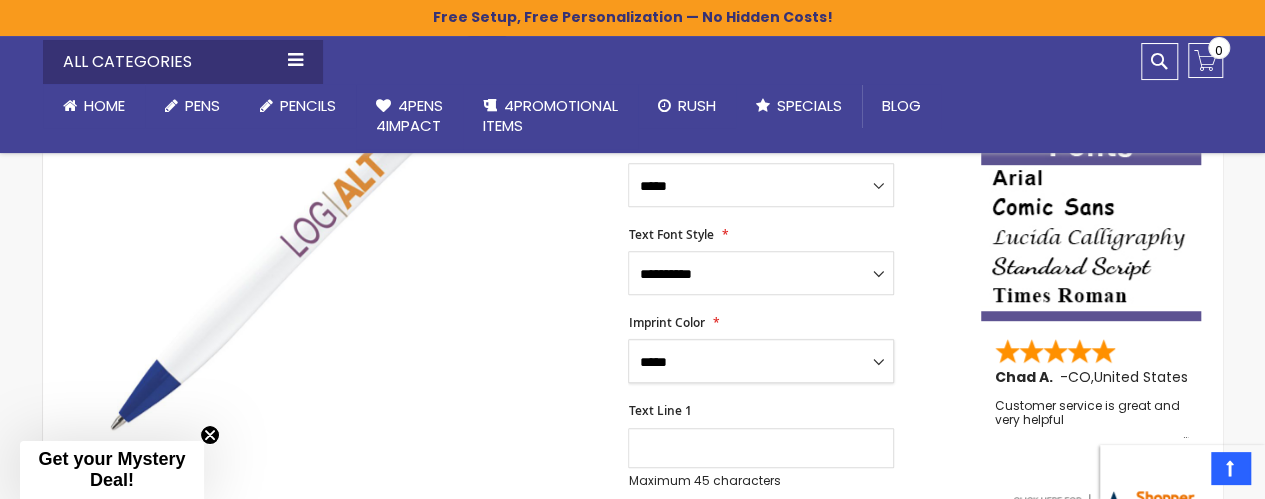 click on "**********" at bounding box center (761, 361) 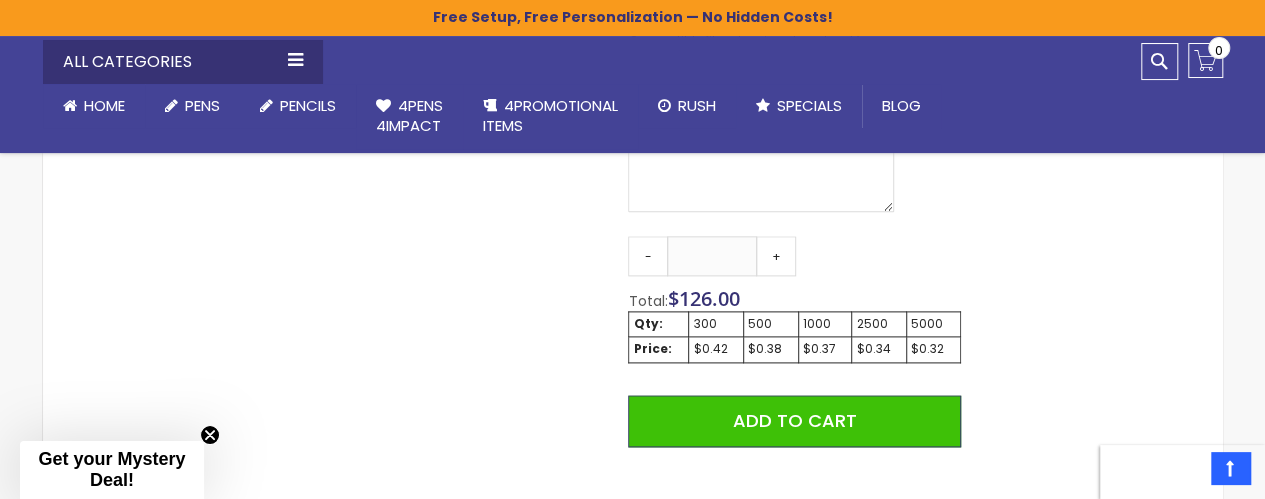 scroll, scrollTop: 1161, scrollLeft: 0, axis: vertical 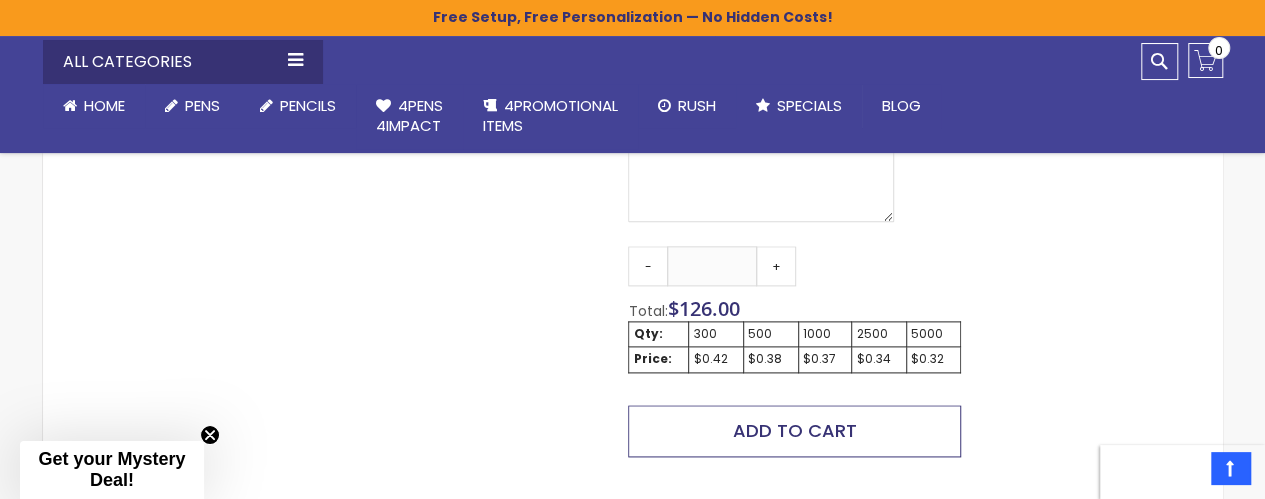 click on "Add to Cart" at bounding box center [795, 430] 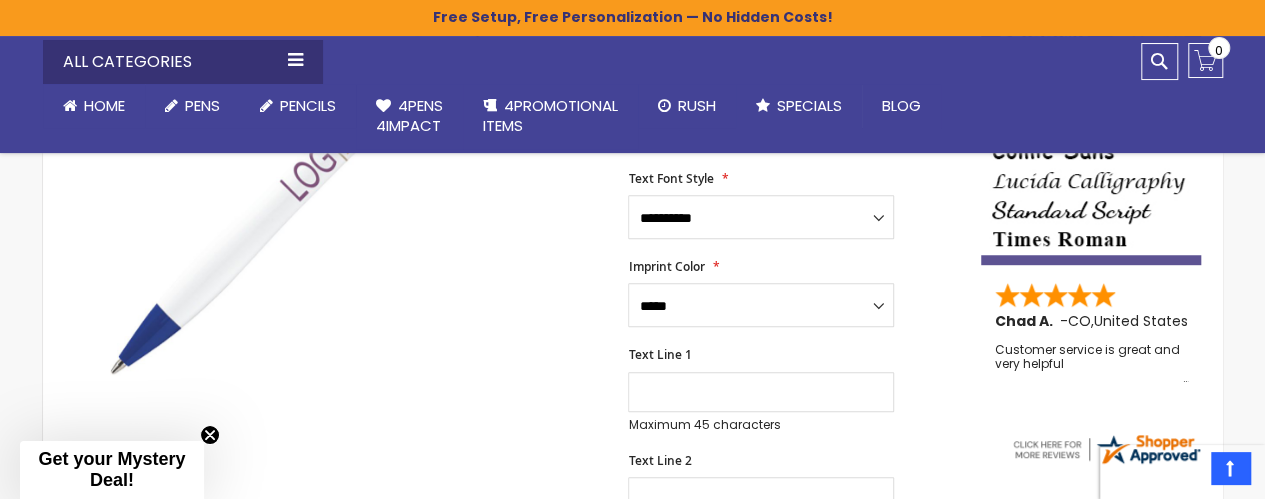 scroll, scrollTop: 481, scrollLeft: 0, axis: vertical 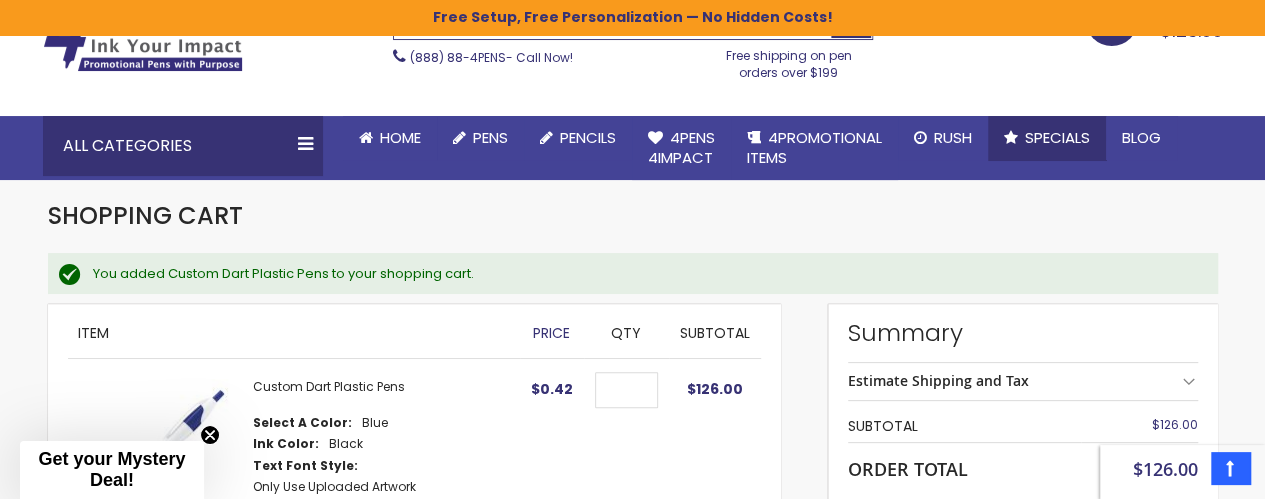 click on "Specials" at bounding box center (1057, 137) 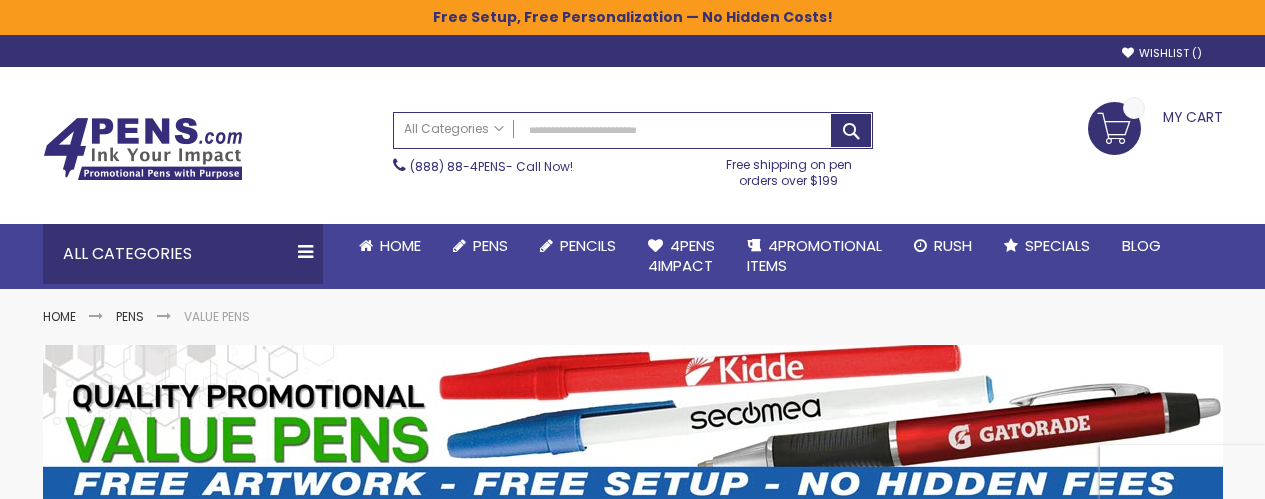 scroll, scrollTop: 0, scrollLeft: 0, axis: both 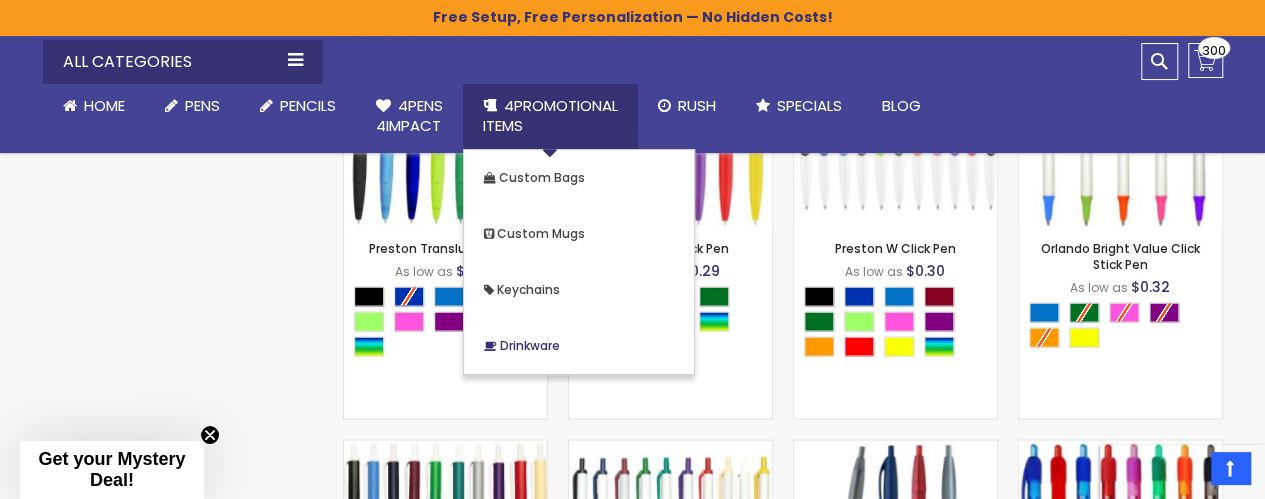 click on "Drinkware" at bounding box center [530, 345] 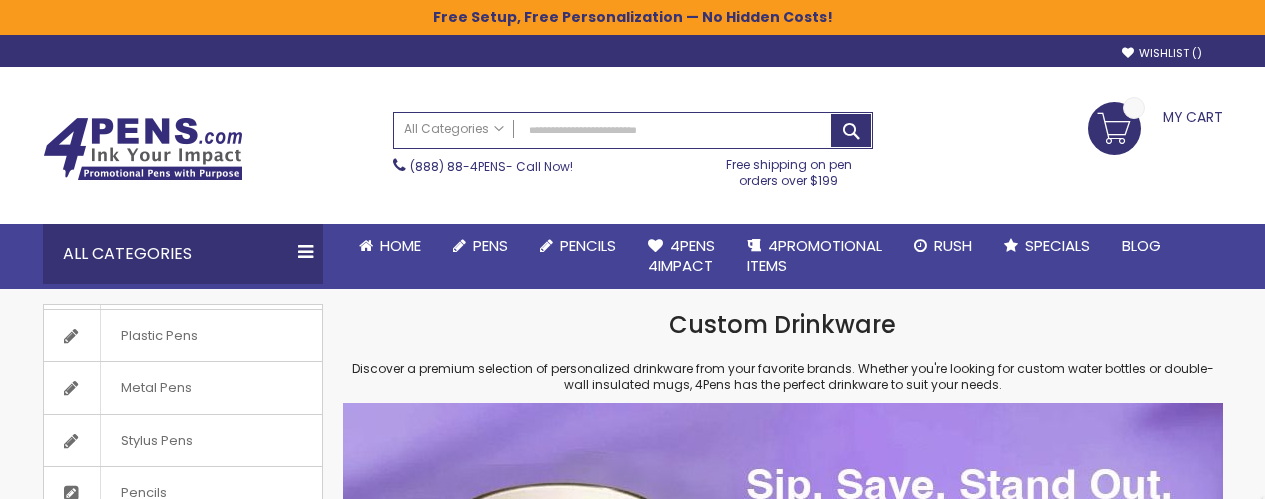 scroll, scrollTop: 0, scrollLeft: 0, axis: both 